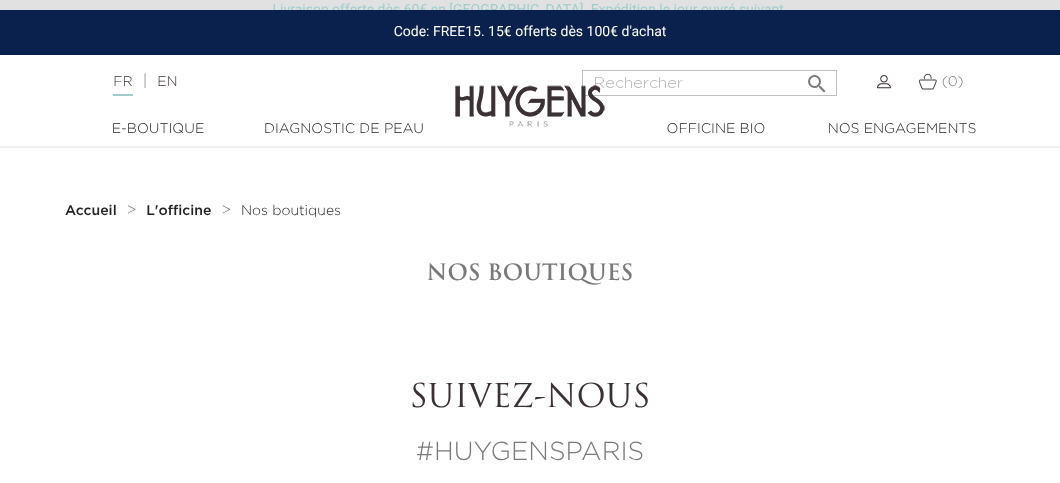 scroll, scrollTop: 199, scrollLeft: 0, axis: vertical 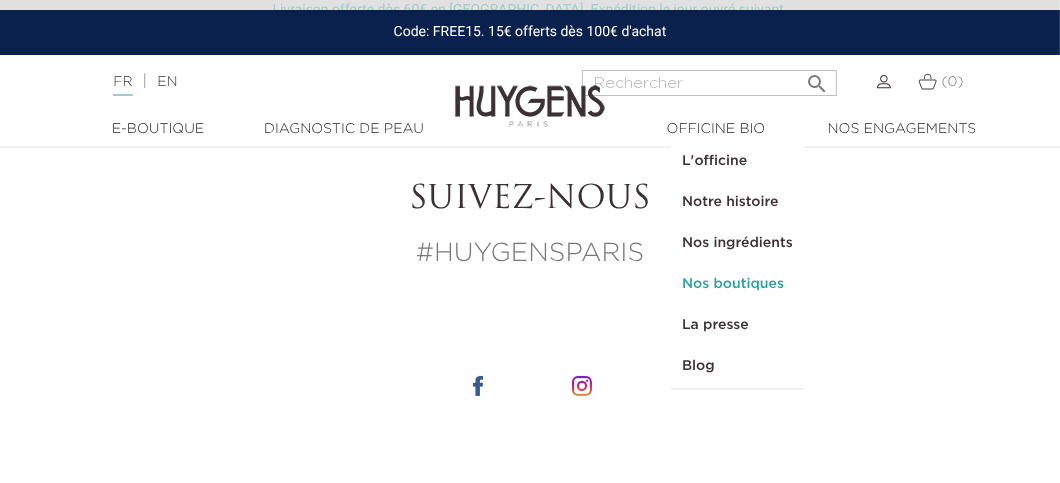 click on "Nos boutiques" at bounding box center [737, 284] 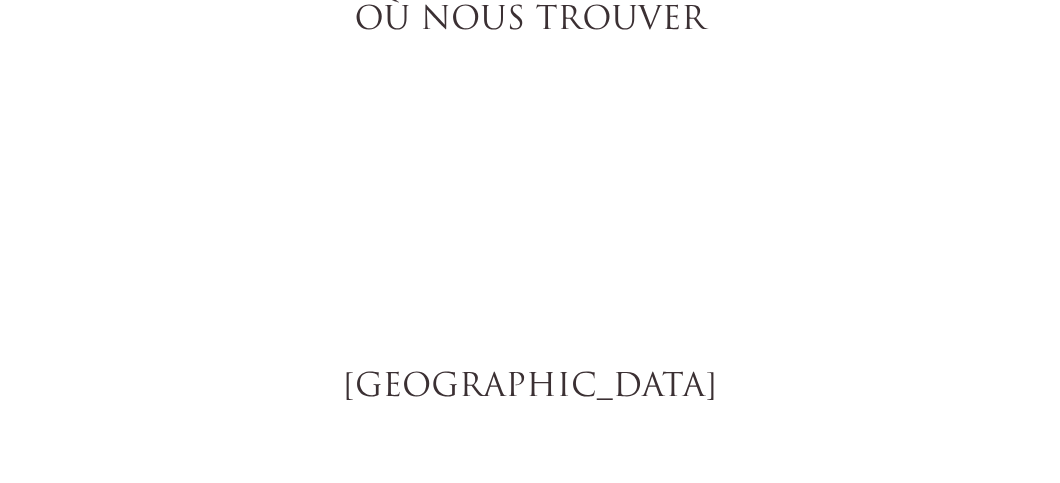 select on "FR" 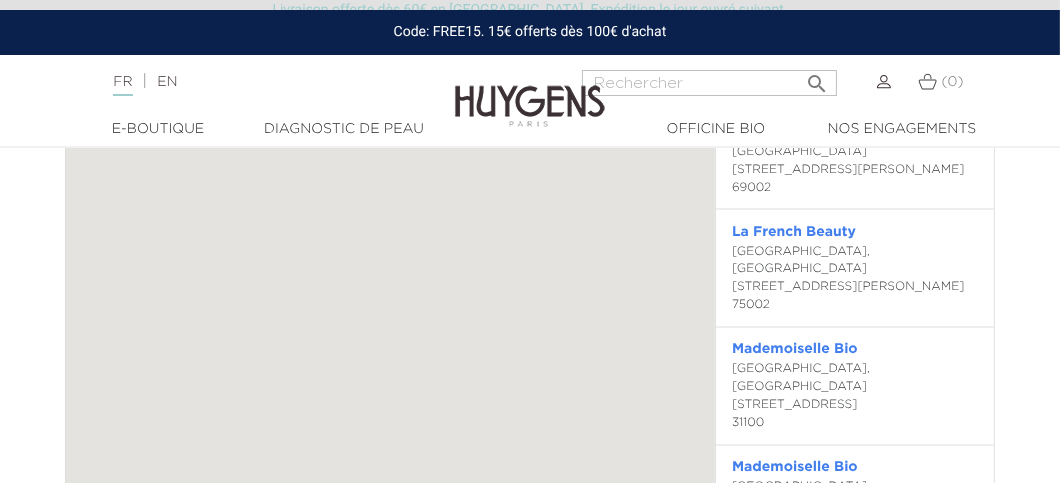 scroll, scrollTop: 3831, scrollLeft: 0, axis: vertical 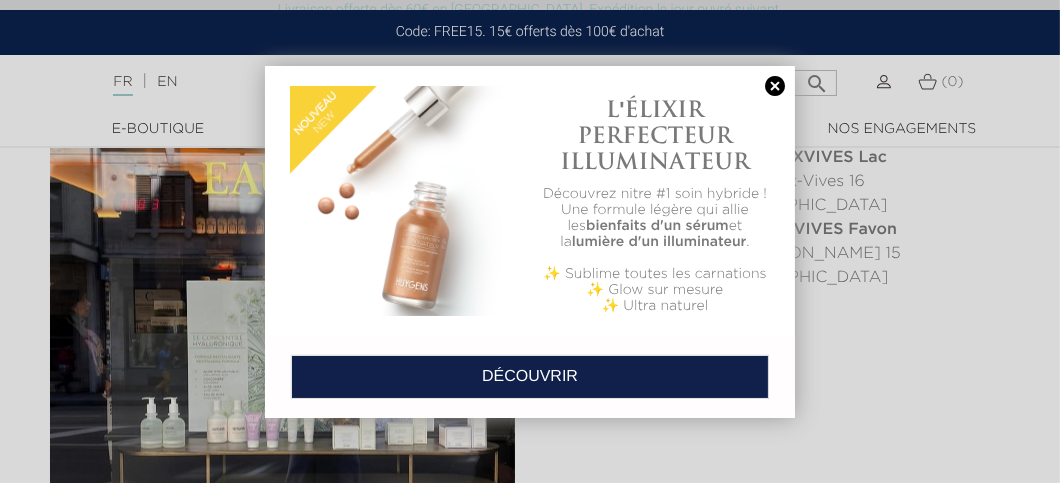 click at bounding box center [775, 86] 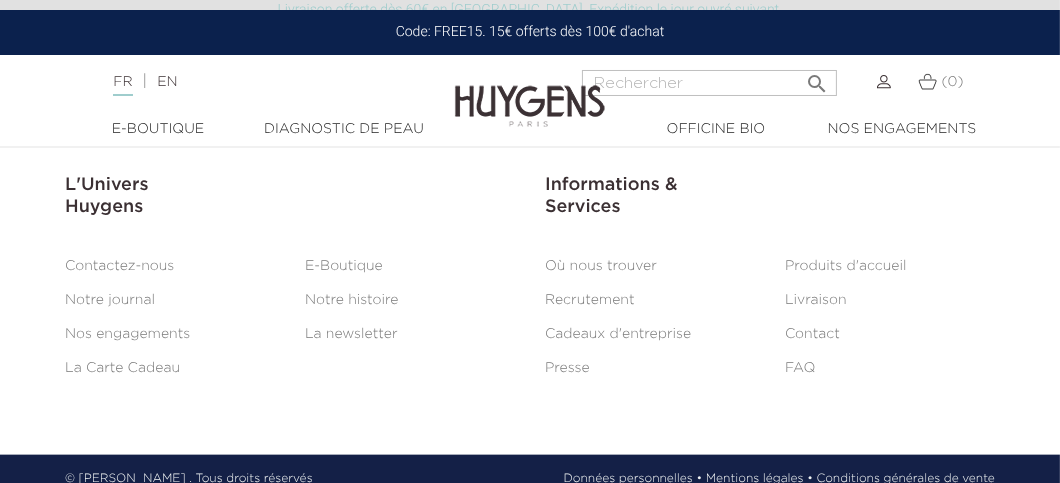 scroll, scrollTop: 9945, scrollLeft: 0, axis: vertical 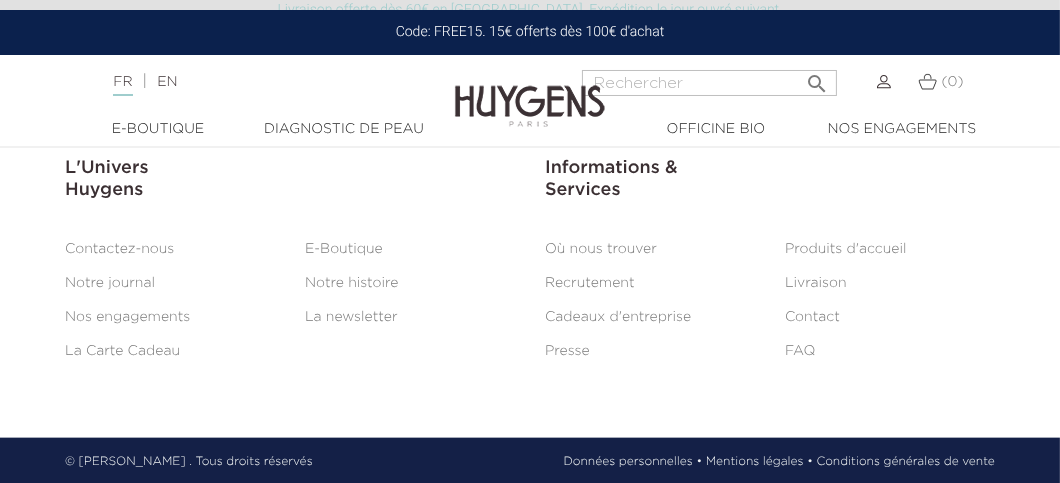 click on "Où nous trouver" at bounding box center [601, 249] 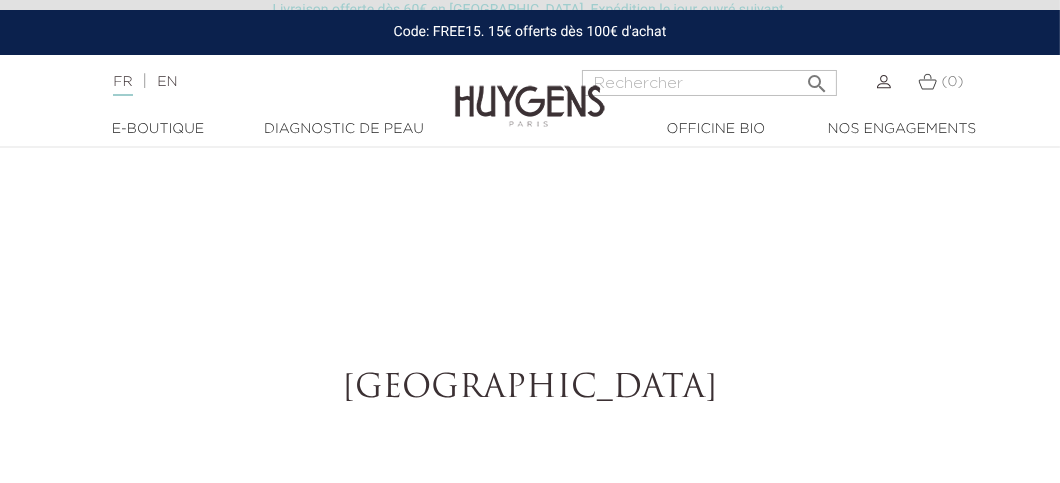 scroll, scrollTop: 0, scrollLeft: 0, axis: both 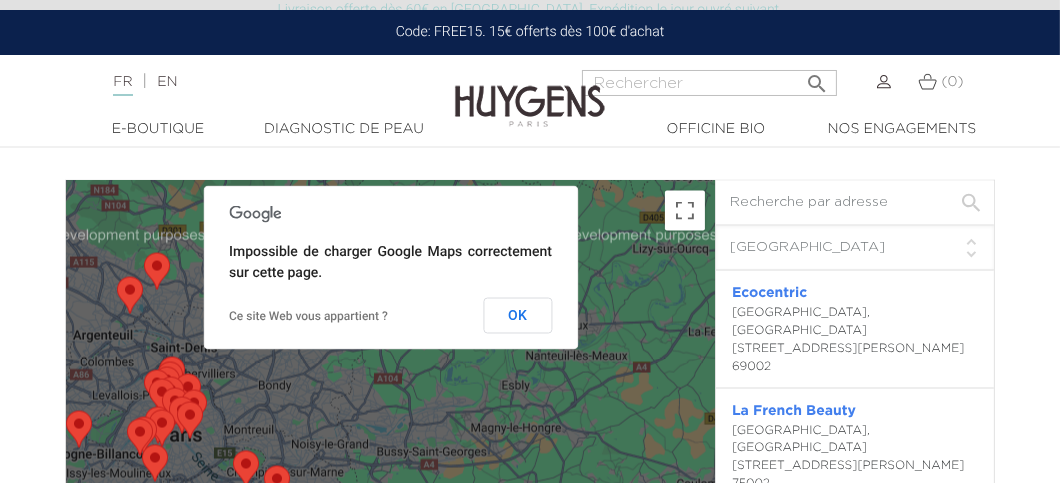 click on "OK" at bounding box center [517, 316] 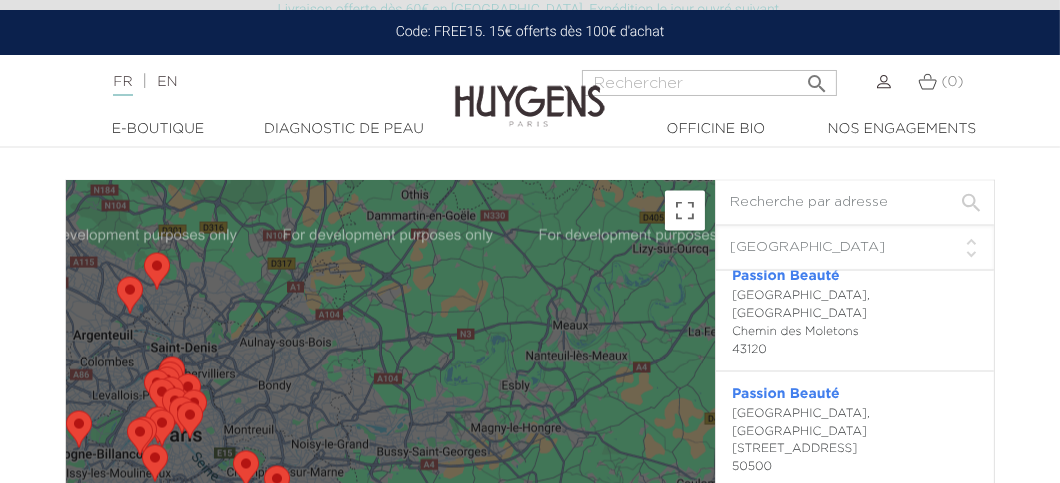 scroll, scrollTop: 6000, scrollLeft: 0, axis: vertical 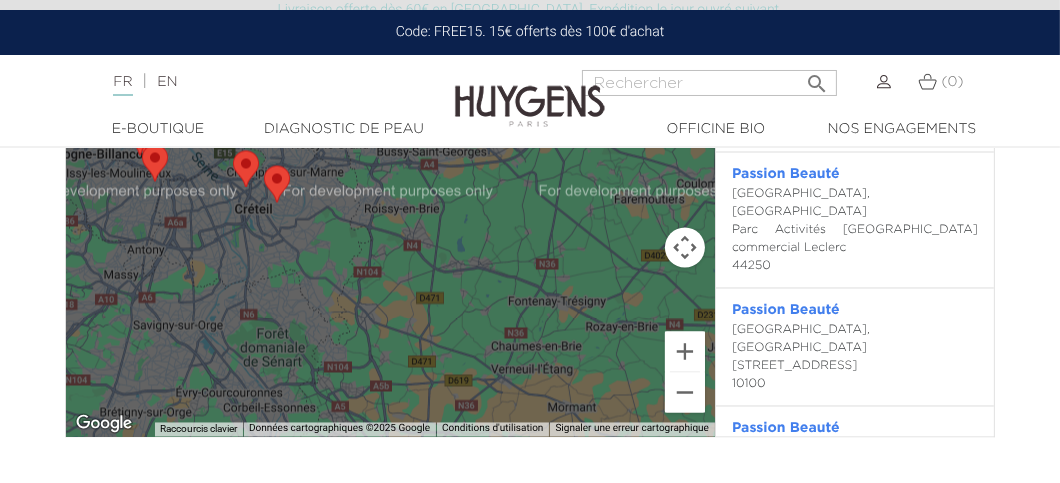 click on "Pour naviguer, appuyez sur les touches fléchées." at bounding box center (390, 159) 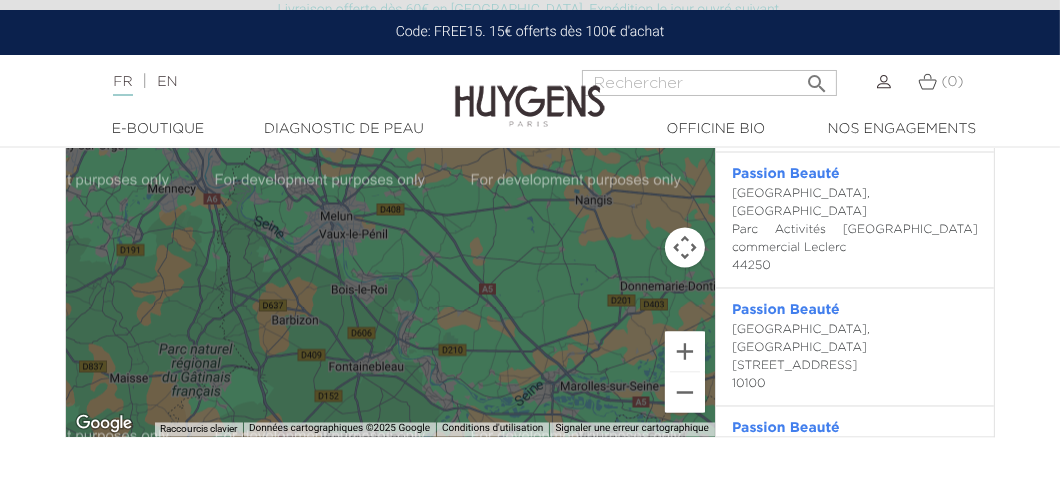 drag, startPoint x: 469, startPoint y: 402, endPoint x: 488, endPoint y: 179, distance: 223.80795 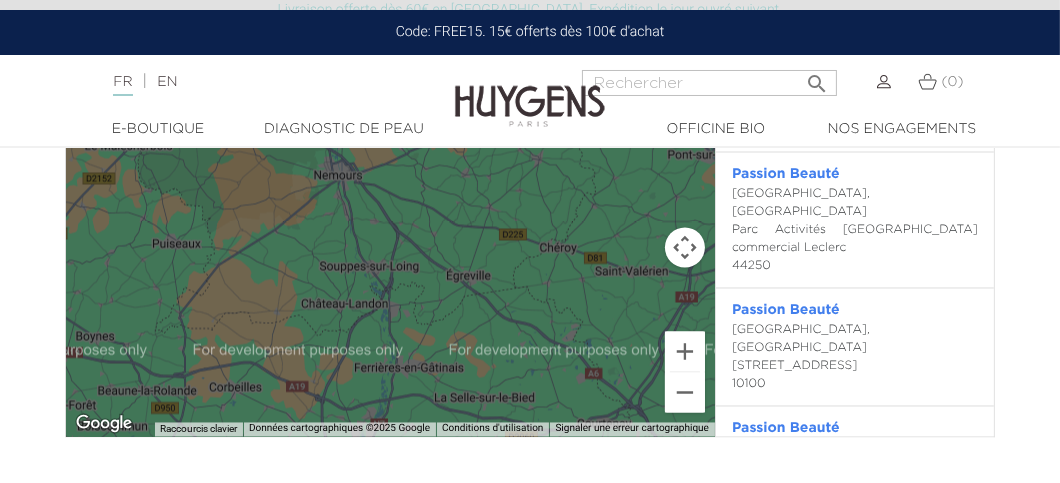 drag, startPoint x: 558, startPoint y: 375, endPoint x: 545, endPoint y: 103, distance: 272.3105 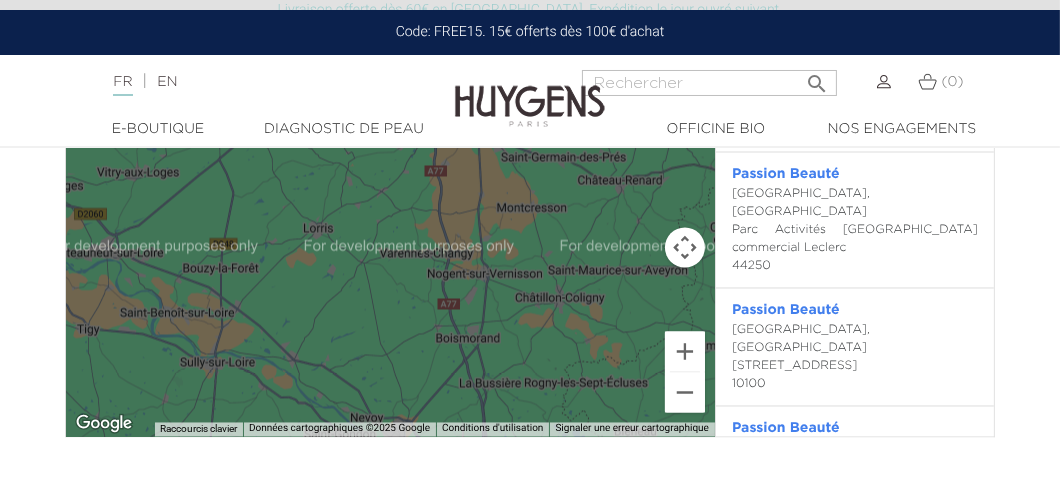drag, startPoint x: 459, startPoint y: 364, endPoint x: 567, endPoint y: 18, distance: 362.4638 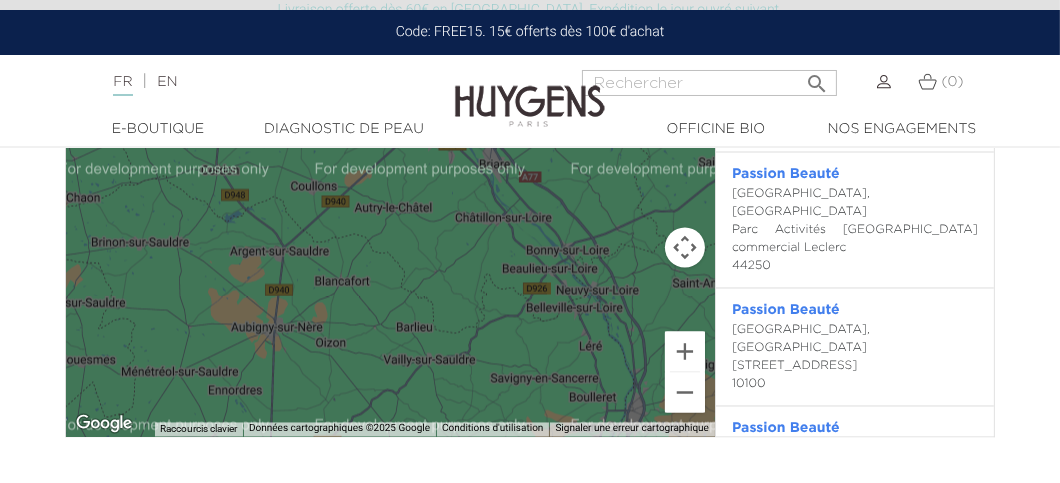 drag, startPoint x: 517, startPoint y: 329, endPoint x: 528, endPoint y: -16, distance: 345.17532 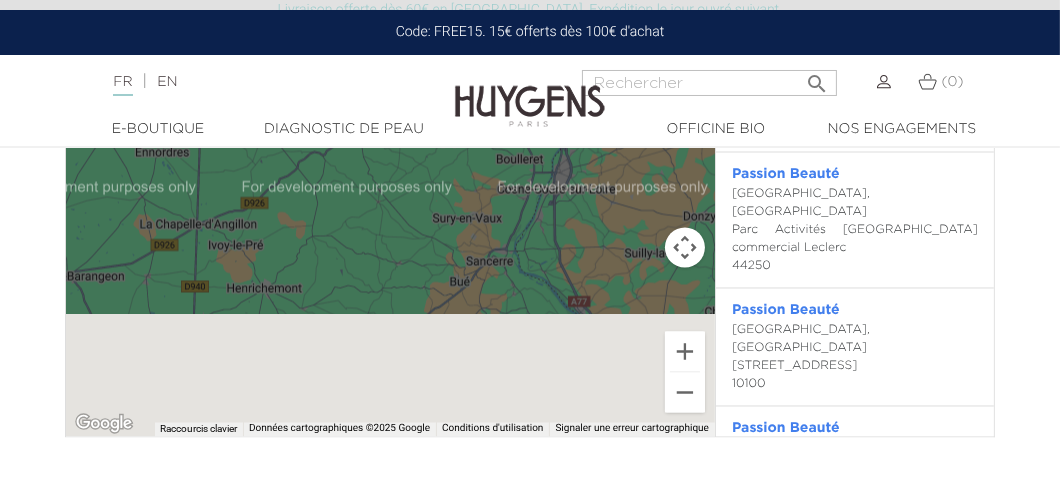 drag, startPoint x: 634, startPoint y: 373, endPoint x: 577, endPoint y: 78, distance: 300.45633 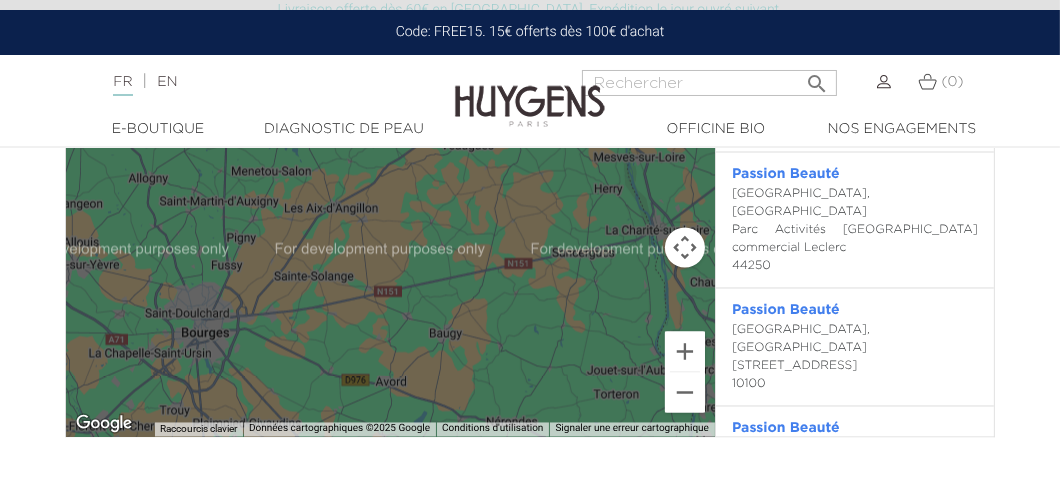 drag, startPoint x: 460, startPoint y: 344, endPoint x: 523, endPoint y: 25, distance: 325.1615 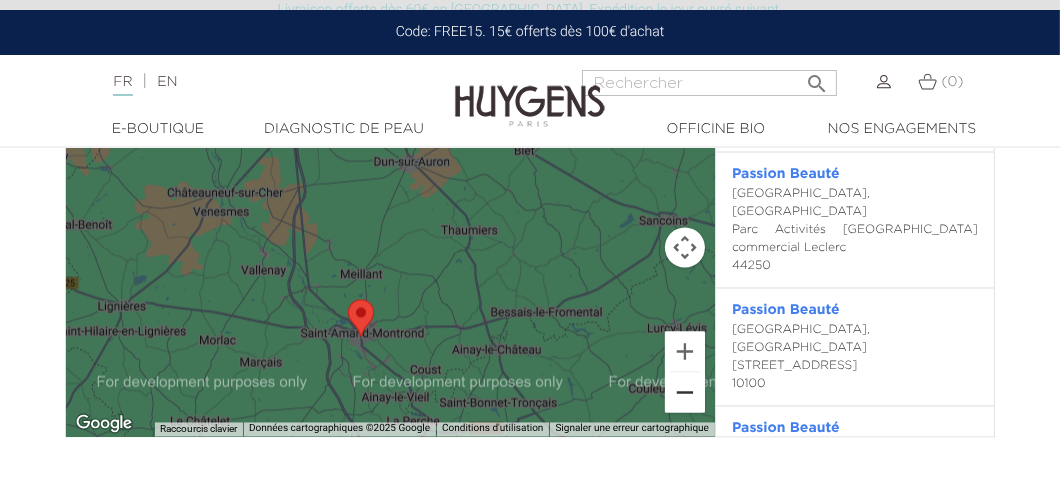 click at bounding box center (685, 393) 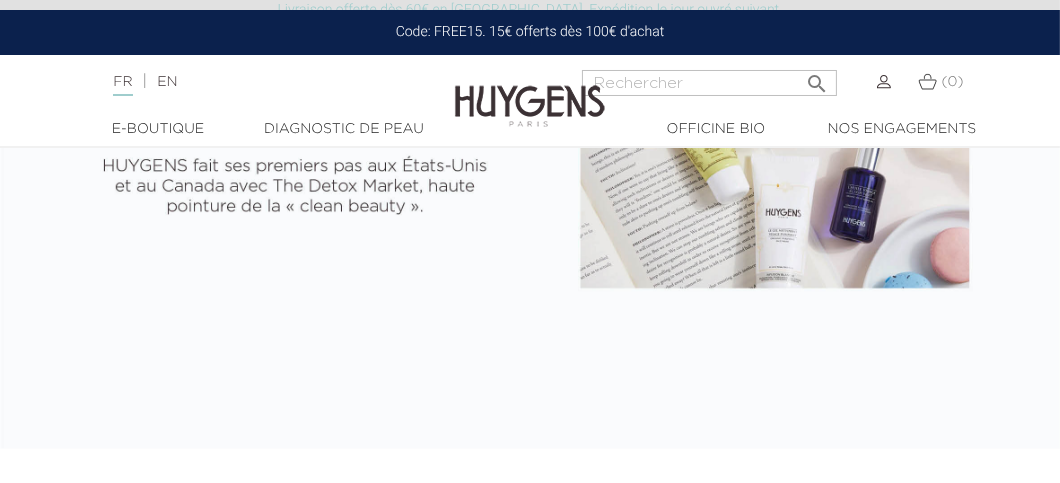 scroll, scrollTop: 2052, scrollLeft: 0, axis: vertical 